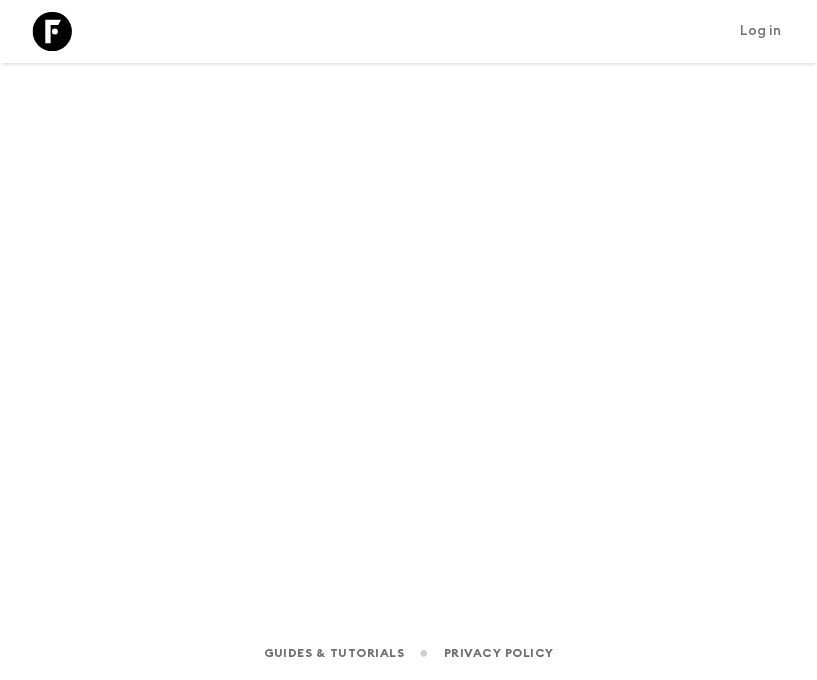 scroll, scrollTop: 0, scrollLeft: 0, axis: both 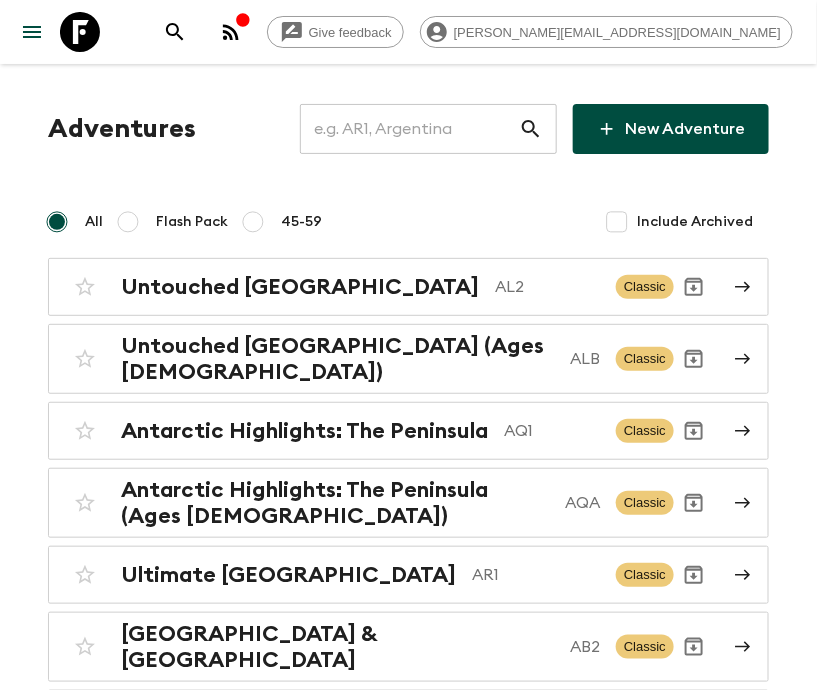 click at bounding box center [409, 129] 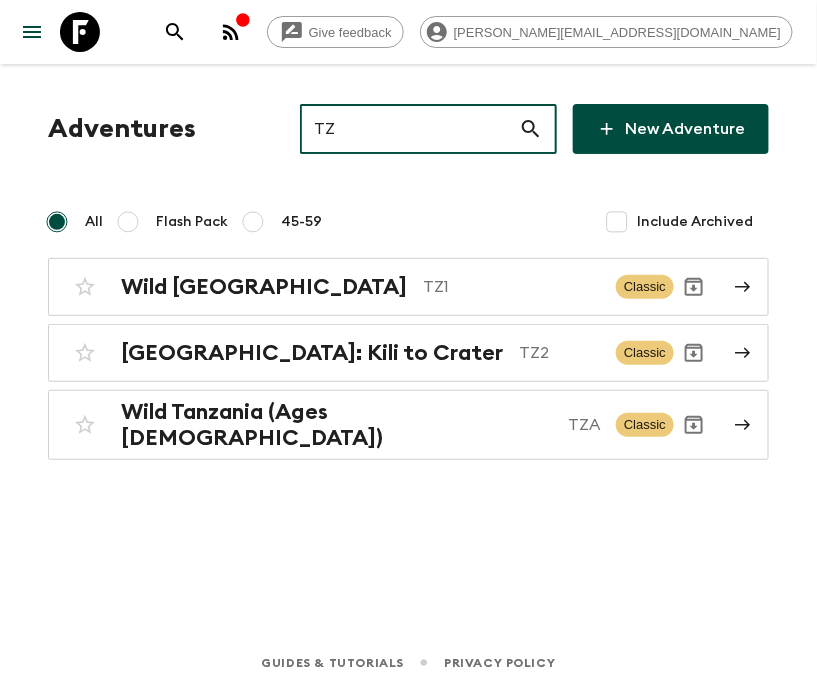 type on "TZ2" 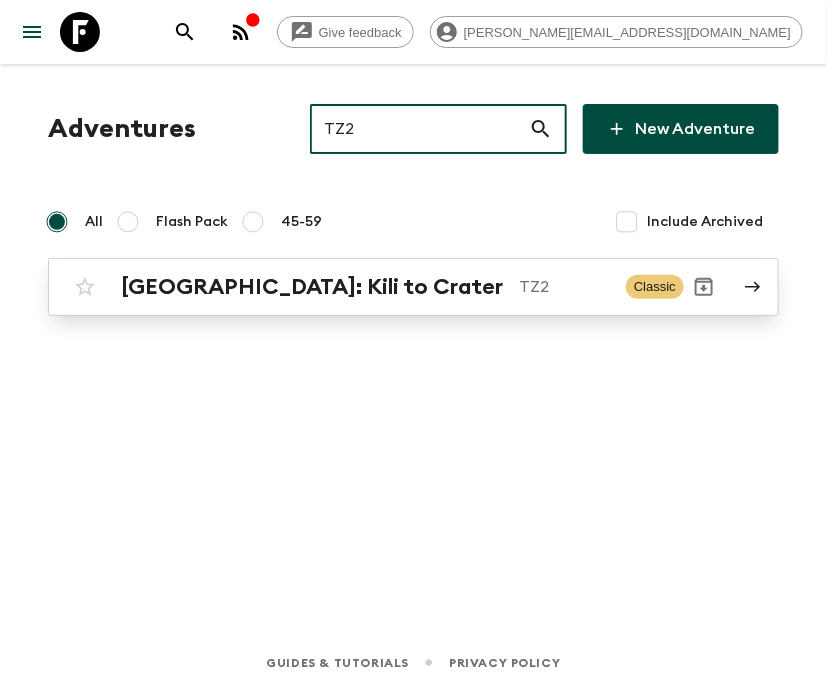 click on "TZ2" at bounding box center [564, 287] 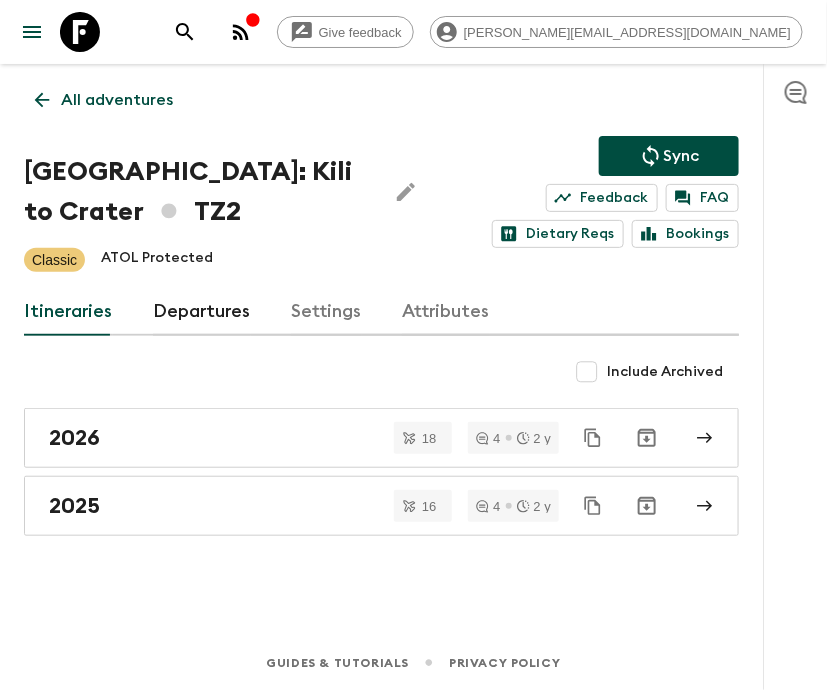 click on "Departures" at bounding box center (202, 312) 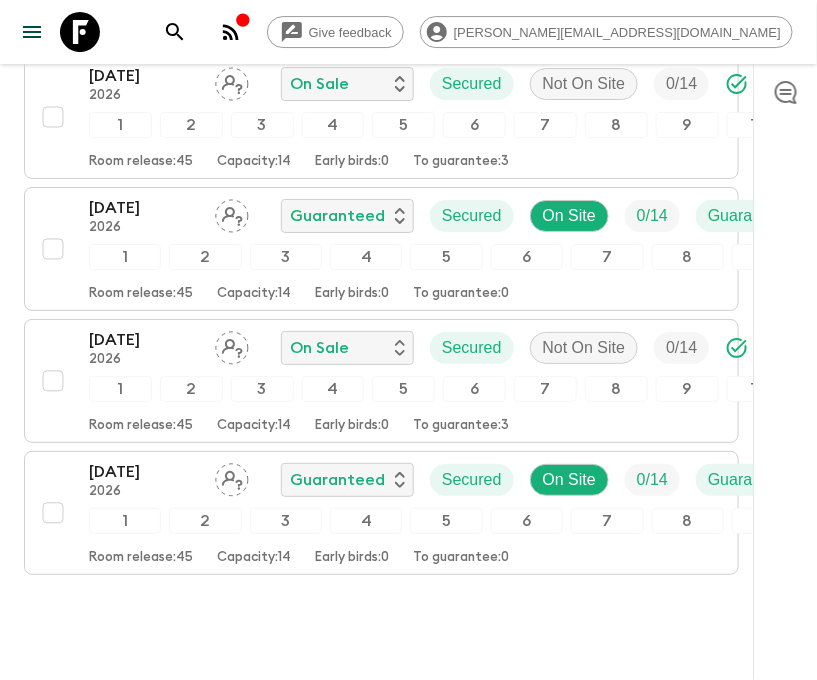 scroll, scrollTop: 2536, scrollLeft: 0, axis: vertical 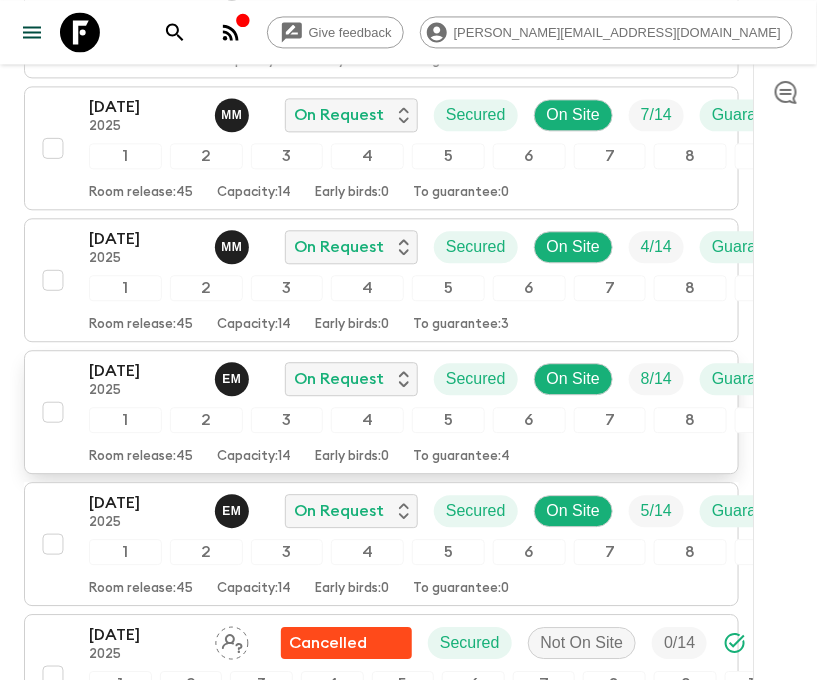 click on "[DATE]" at bounding box center (144, 371) 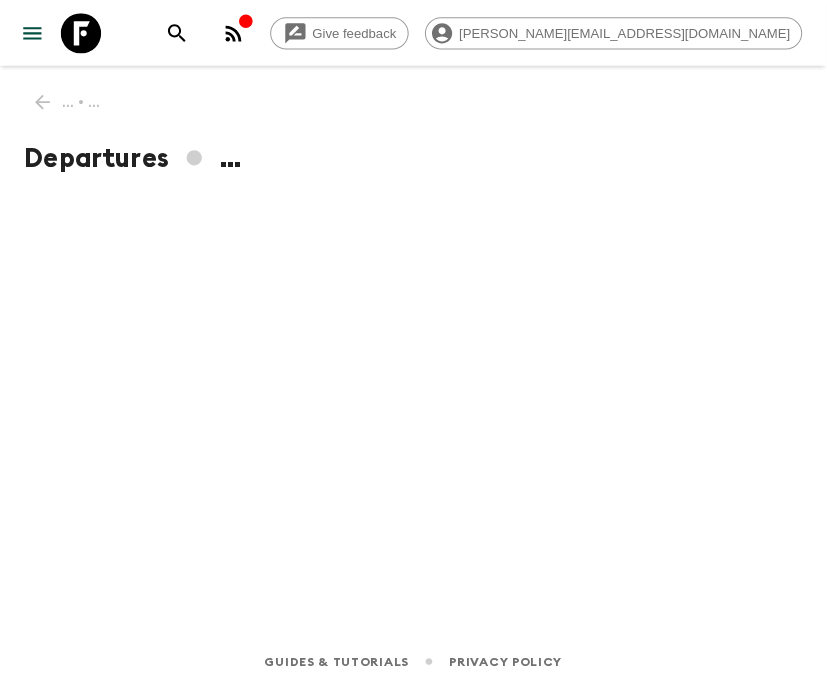scroll, scrollTop: 0, scrollLeft: 0, axis: both 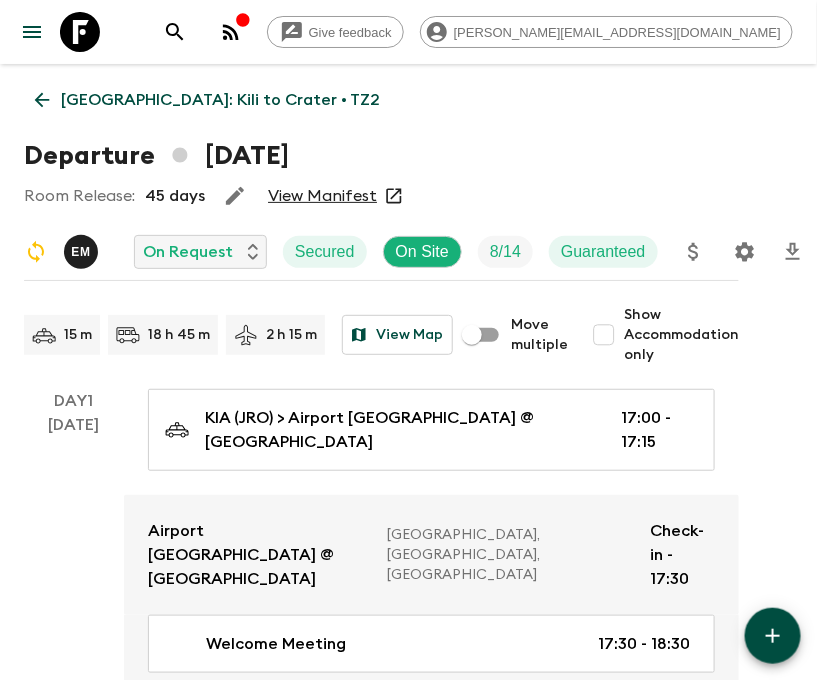 click 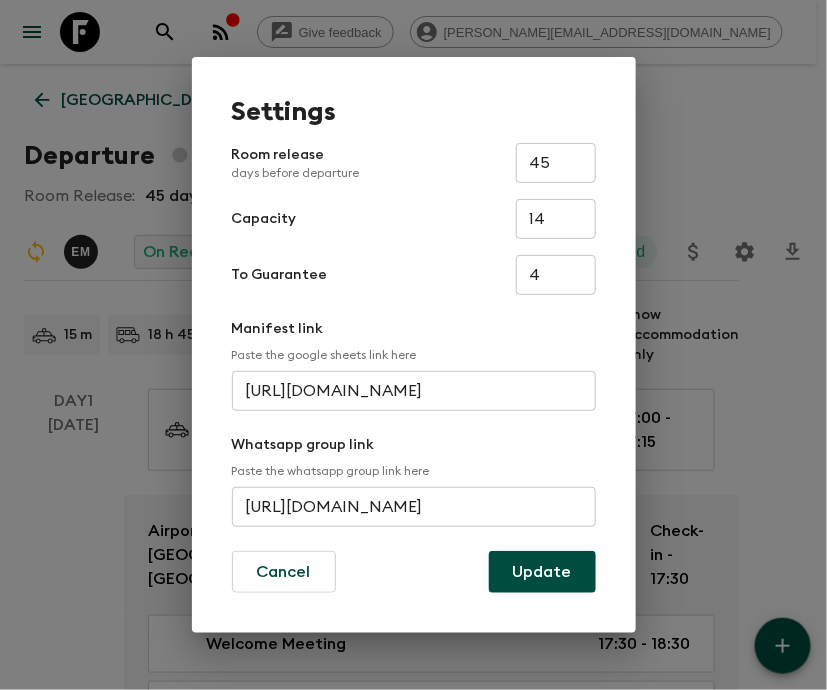click on "[URL][DOMAIN_NAME]" at bounding box center [414, 507] 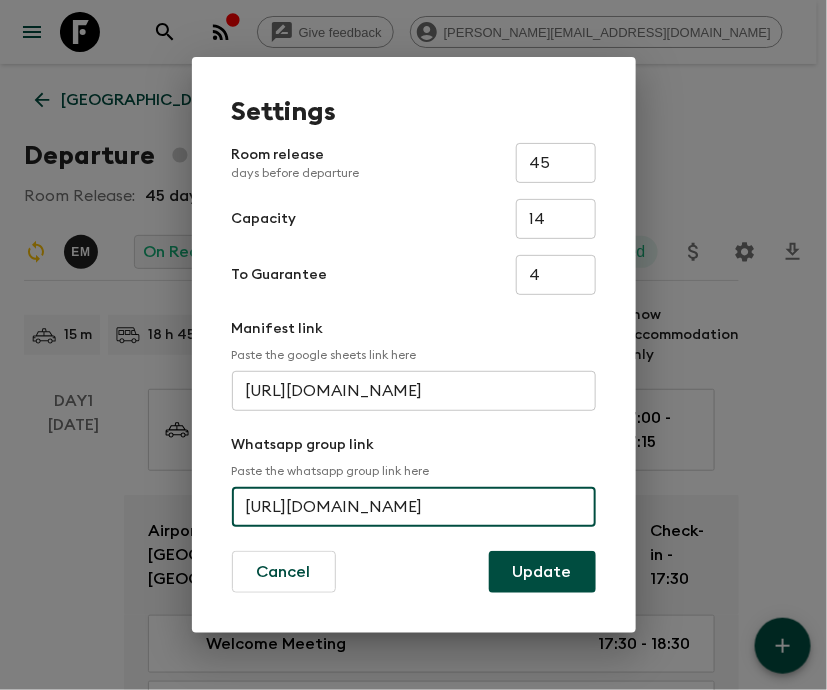 scroll, scrollTop: 0, scrollLeft: 112, axis: horizontal 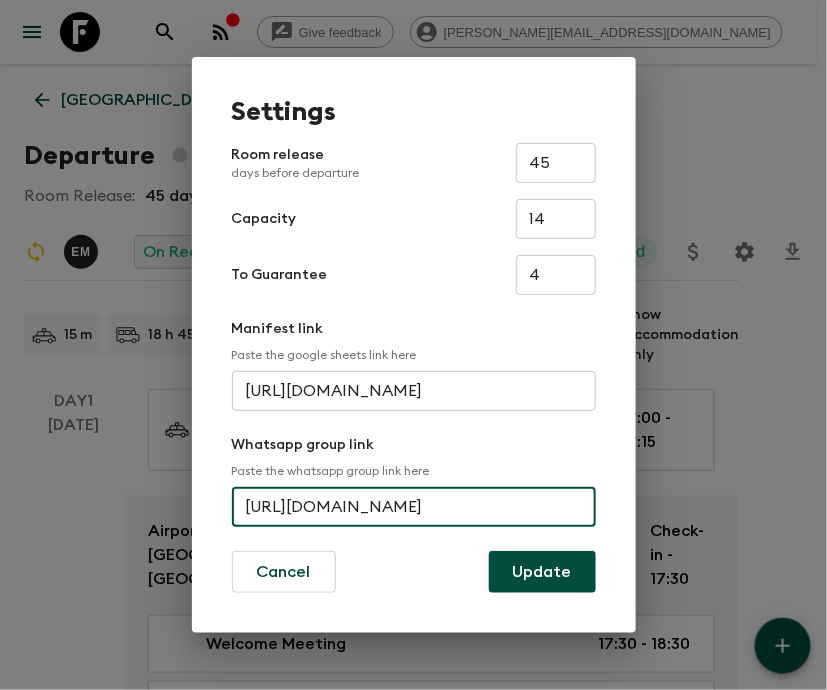 type on "[URL][DOMAIN_NAME]" 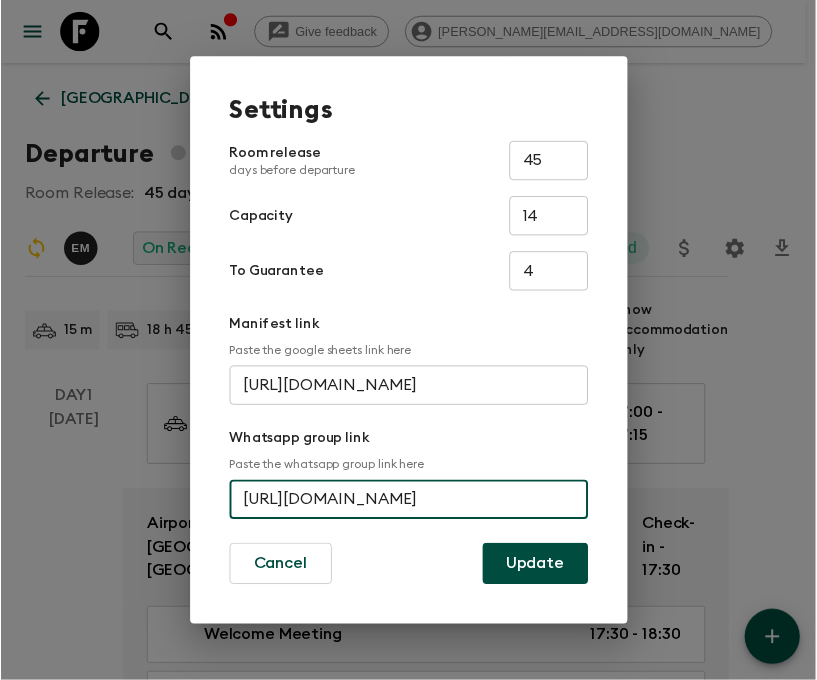 scroll, scrollTop: 0, scrollLeft: 0, axis: both 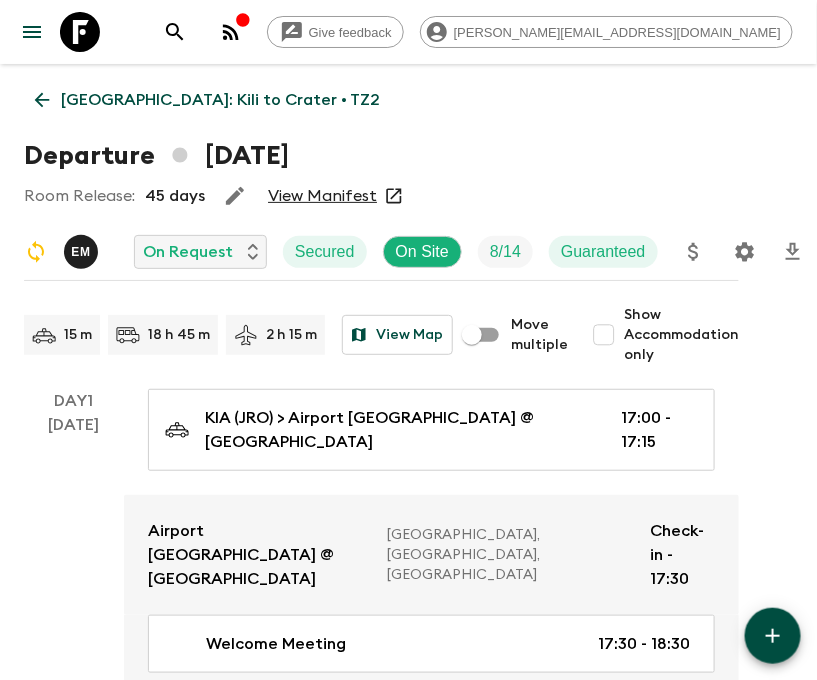 click 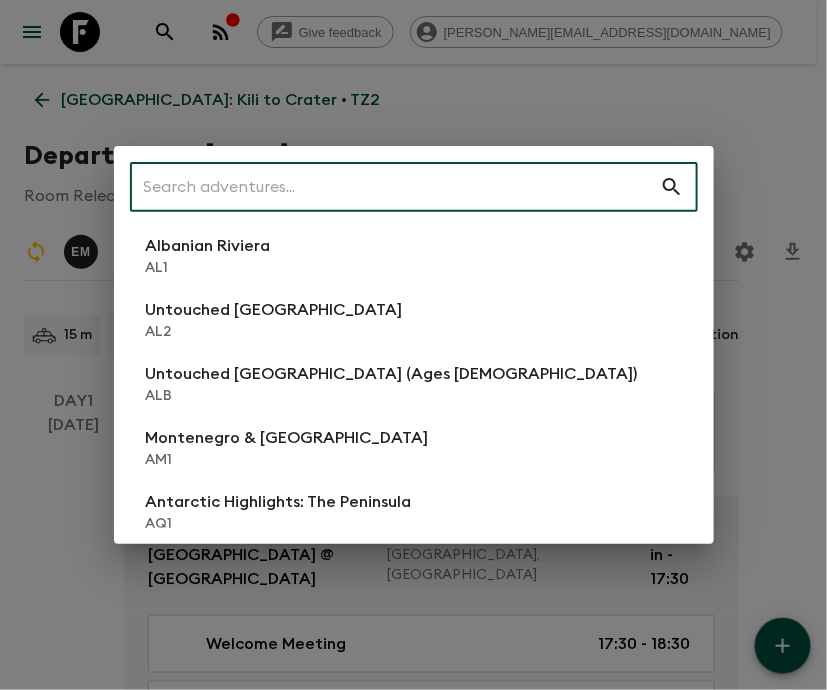 click on "Untouched [GEOGRAPHIC_DATA]" at bounding box center (274, 310) 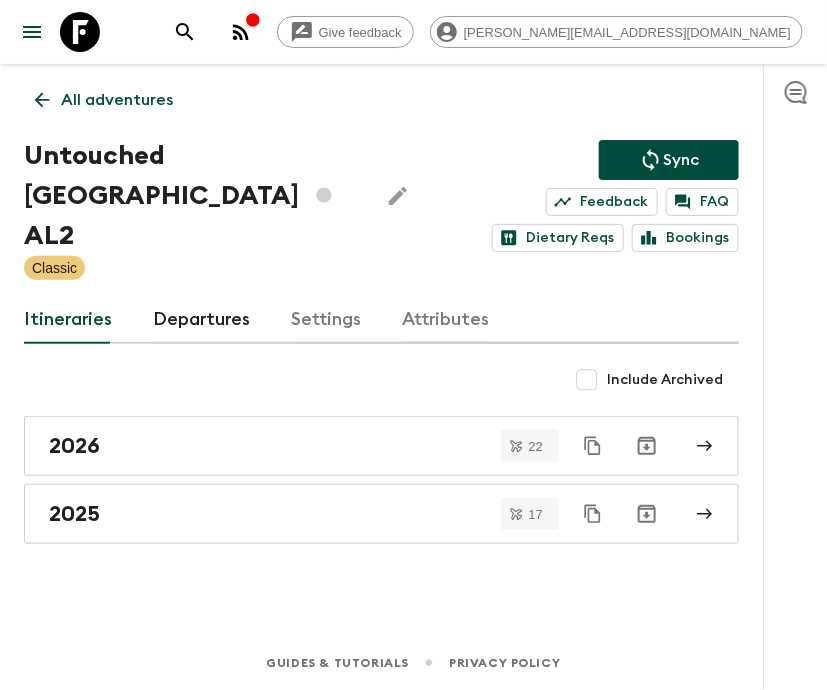 click on "Departures" at bounding box center (202, 320) 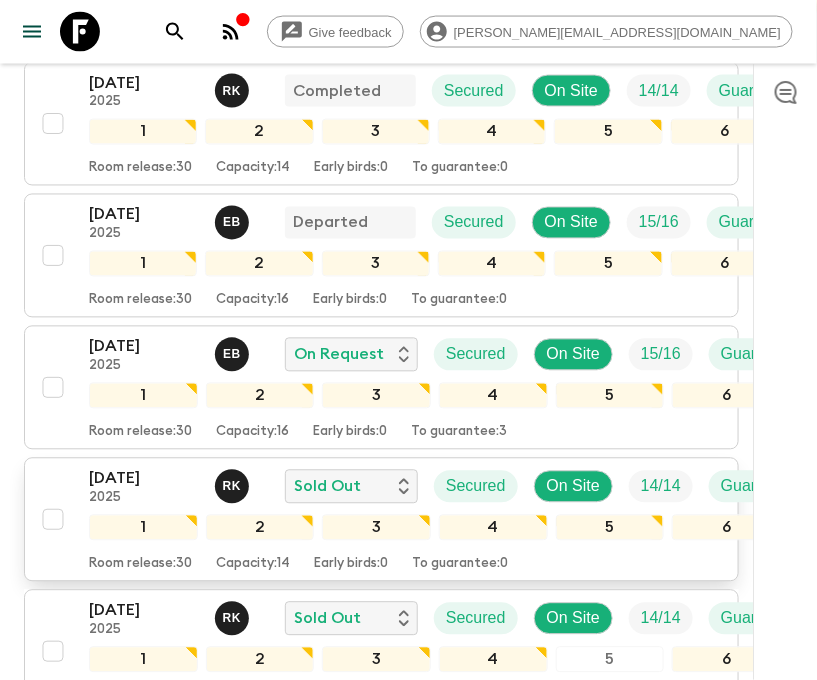 scroll, scrollTop: 1080, scrollLeft: 0, axis: vertical 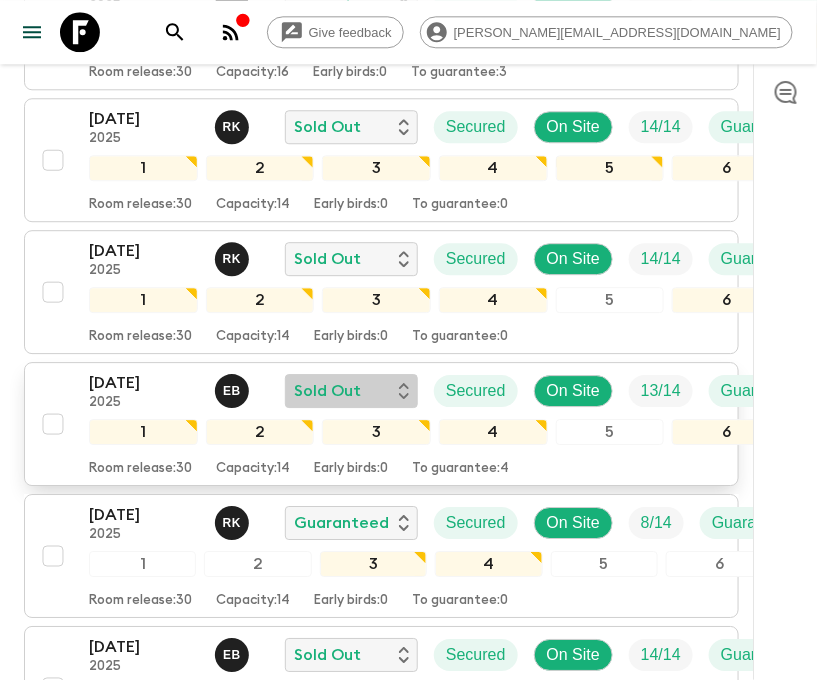 click on "Sold Out" at bounding box center (351, 391) 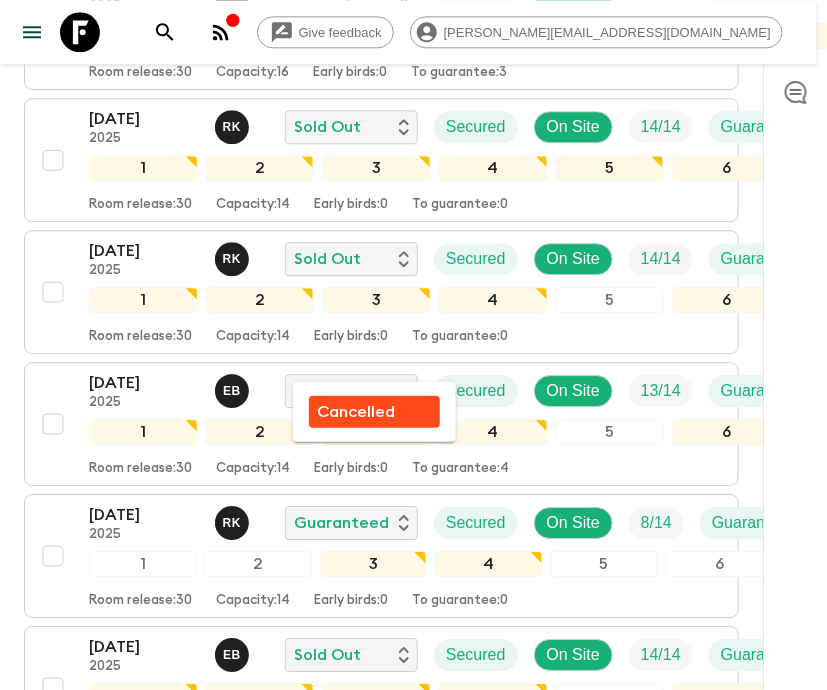 click at bounding box center (413, 345) 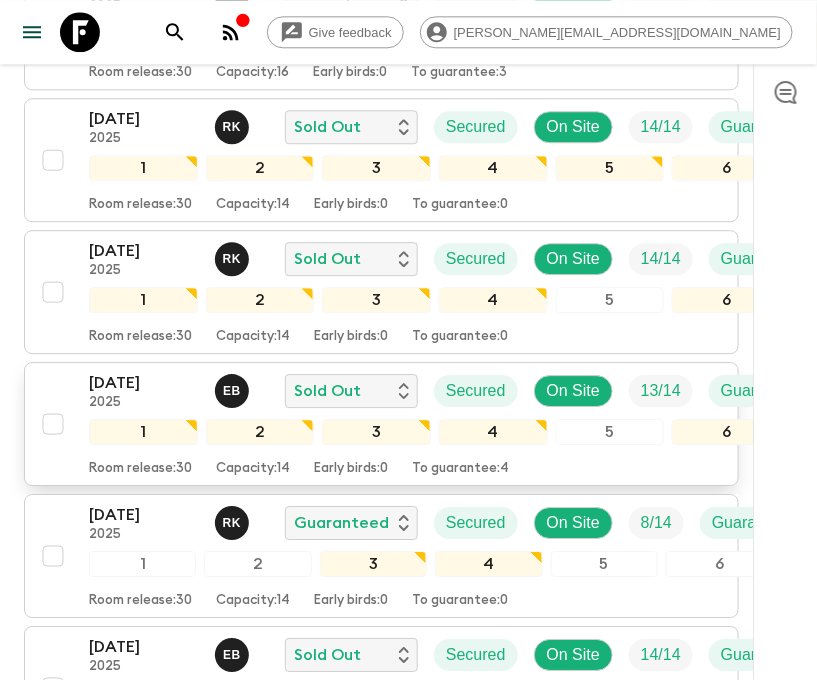 click on "[DATE]" at bounding box center (144, 383) 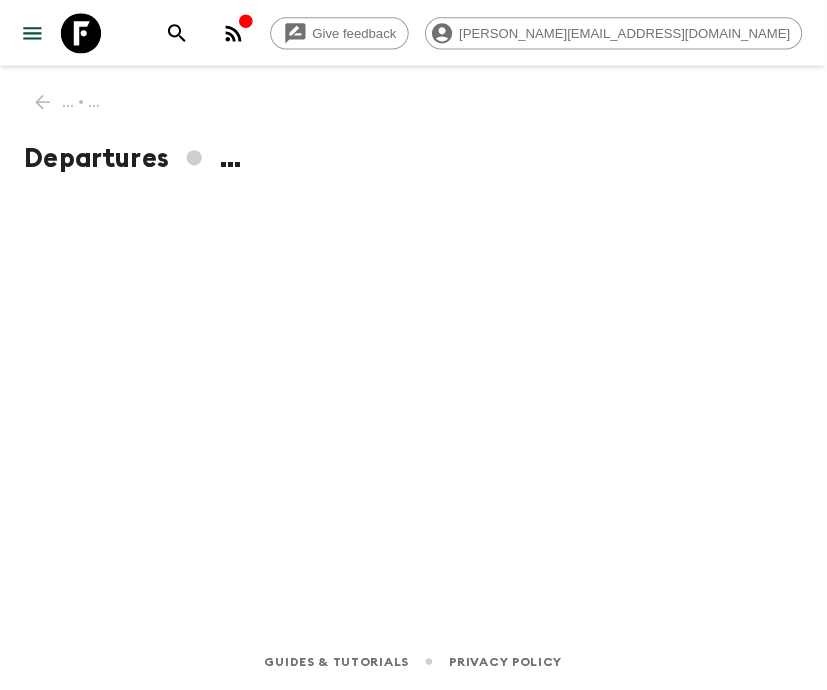scroll, scrollTop: 0, scrollLeft: 0, axis: both 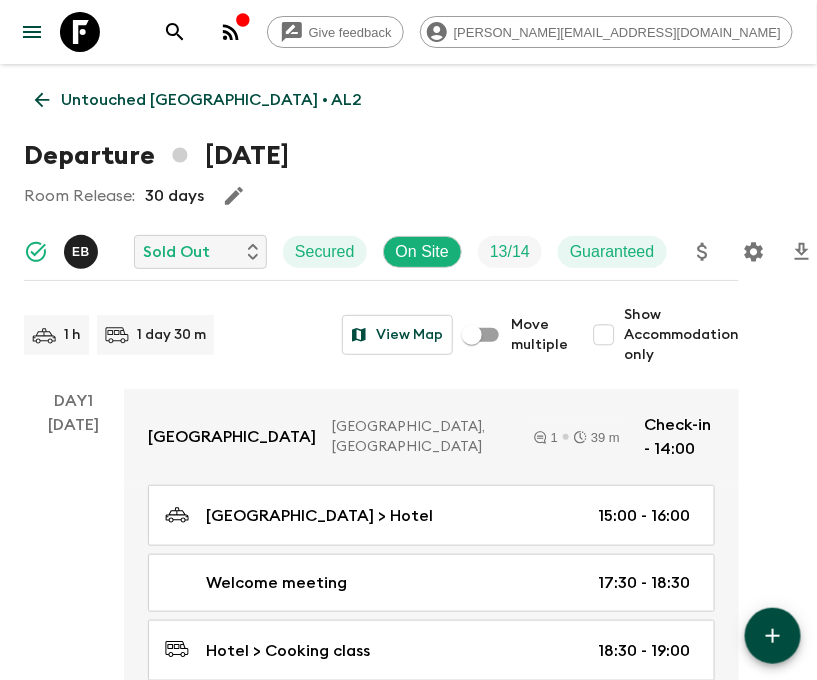 click 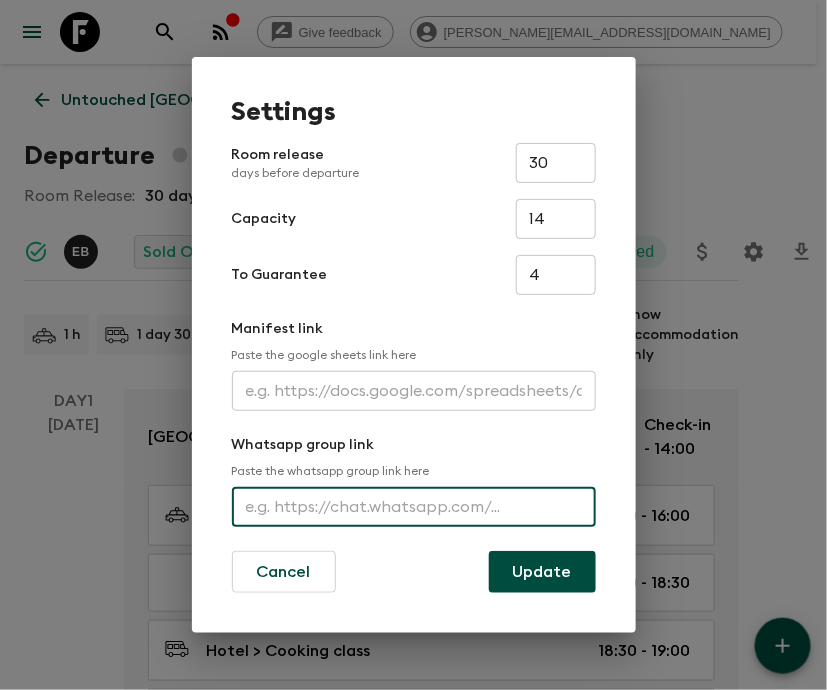 click at bounding box center (414, 507) 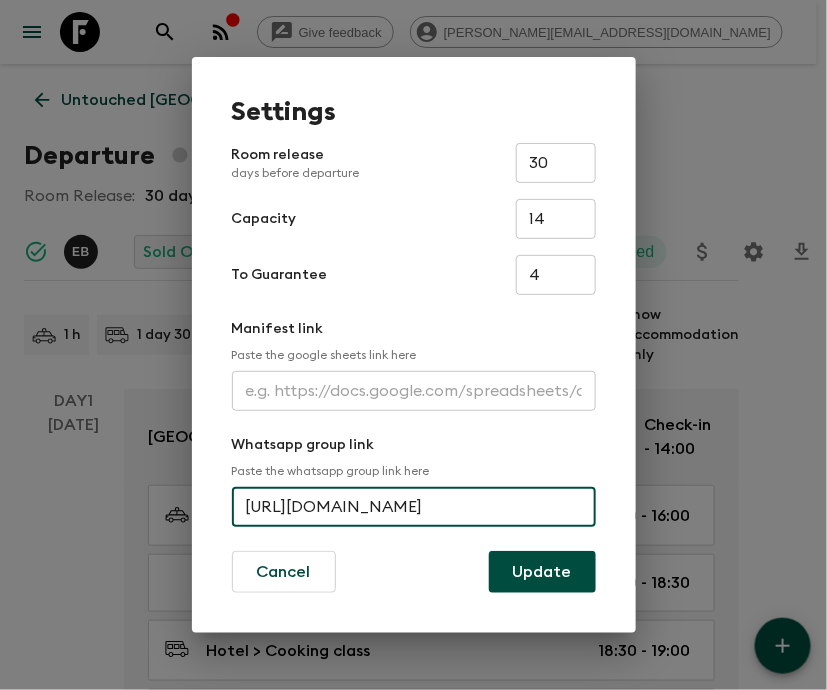 scroll, scrollTop: 0, scrollLeft: 87, axis: horizontal 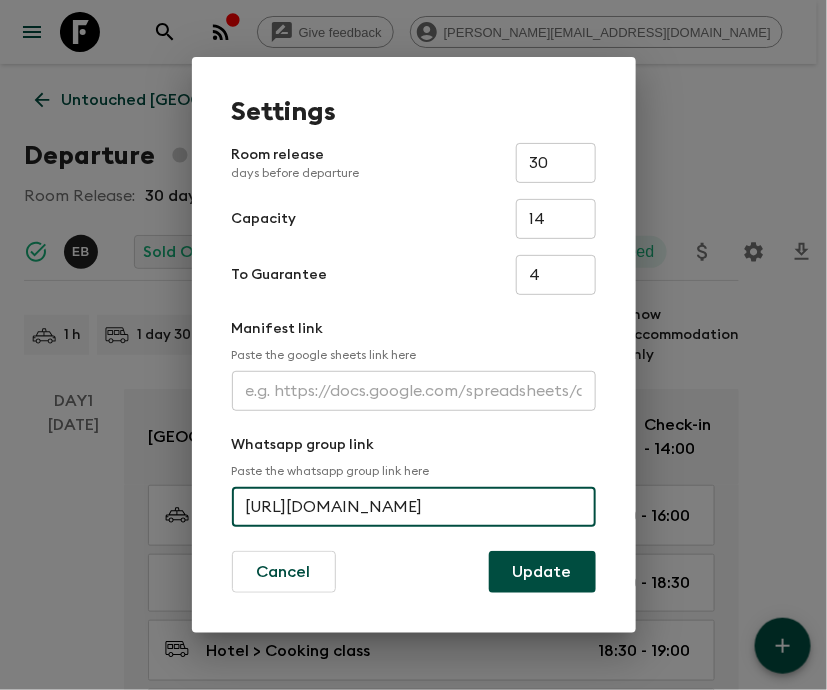 type on "[URL][DOMAIN_NAME]" 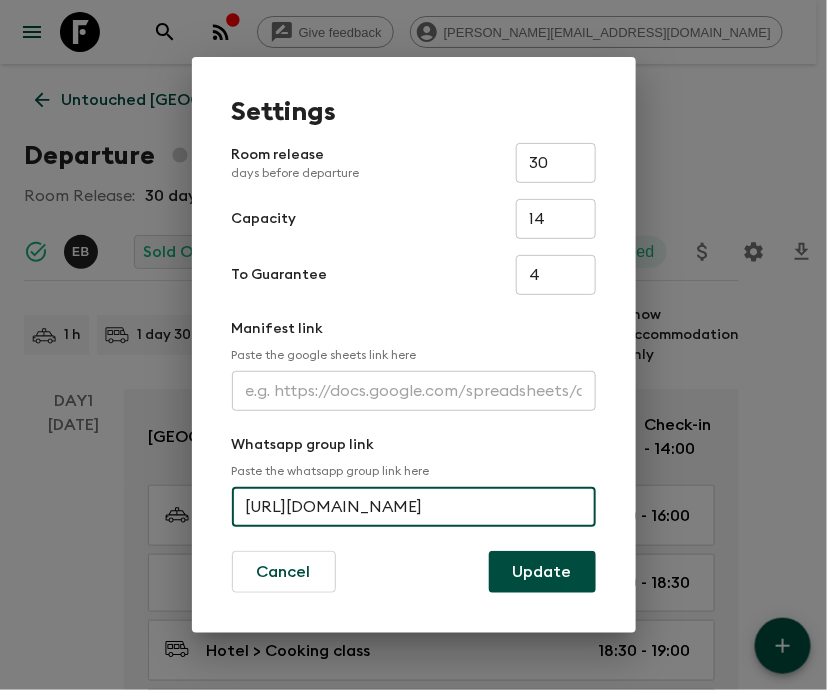 click on "Update" at bounding box center (542, 572) 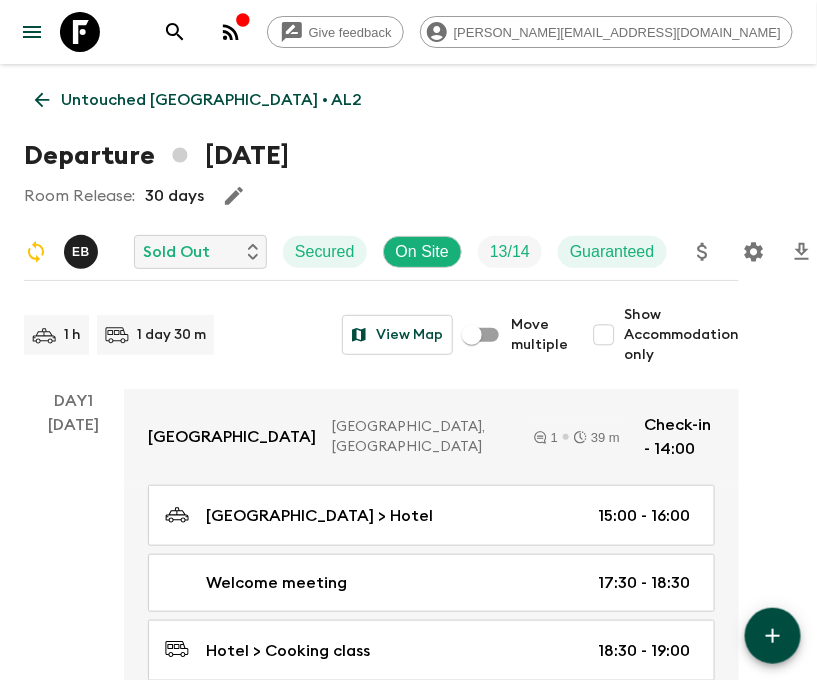 click 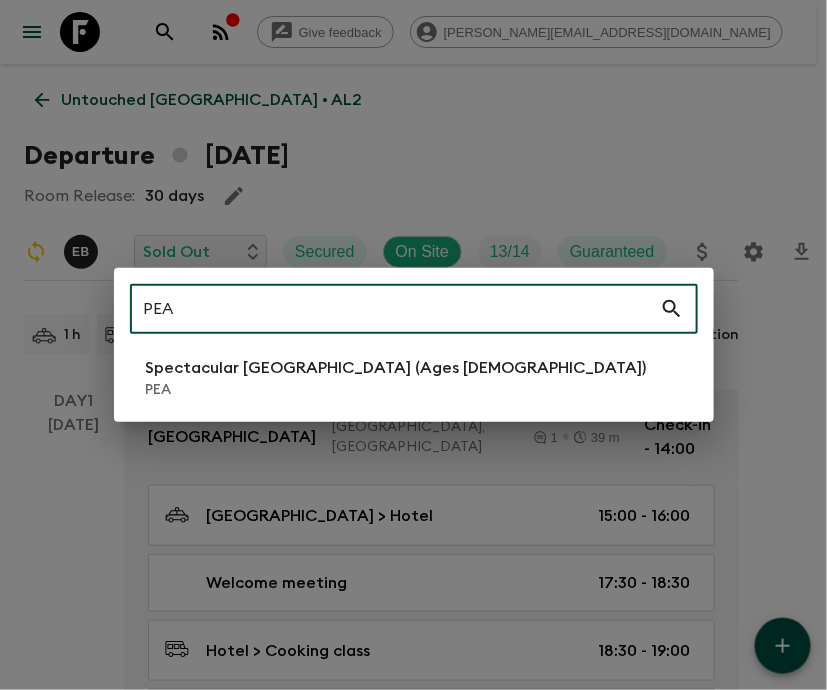 type on "PEA" 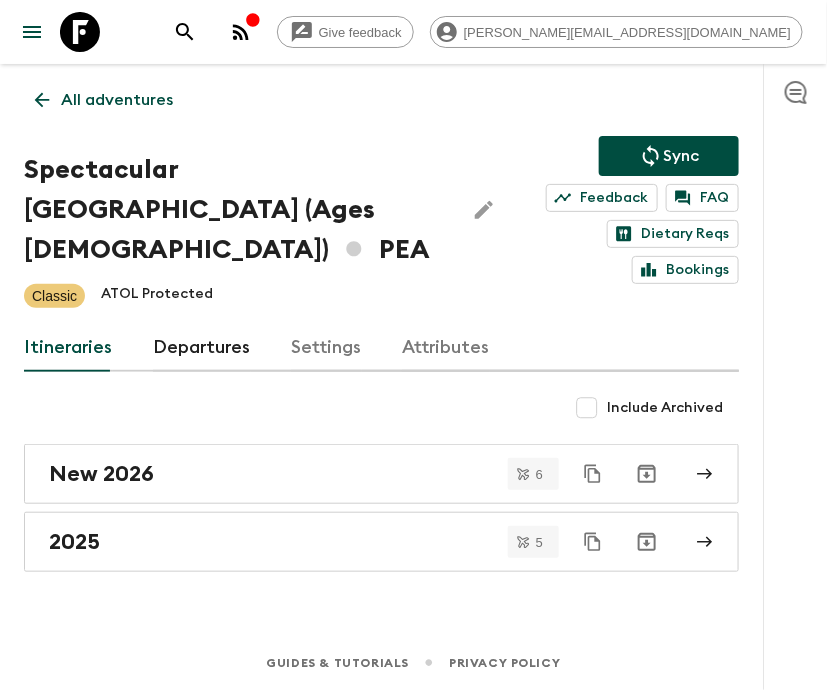click on "Departures" at bounding box center (202, 348) 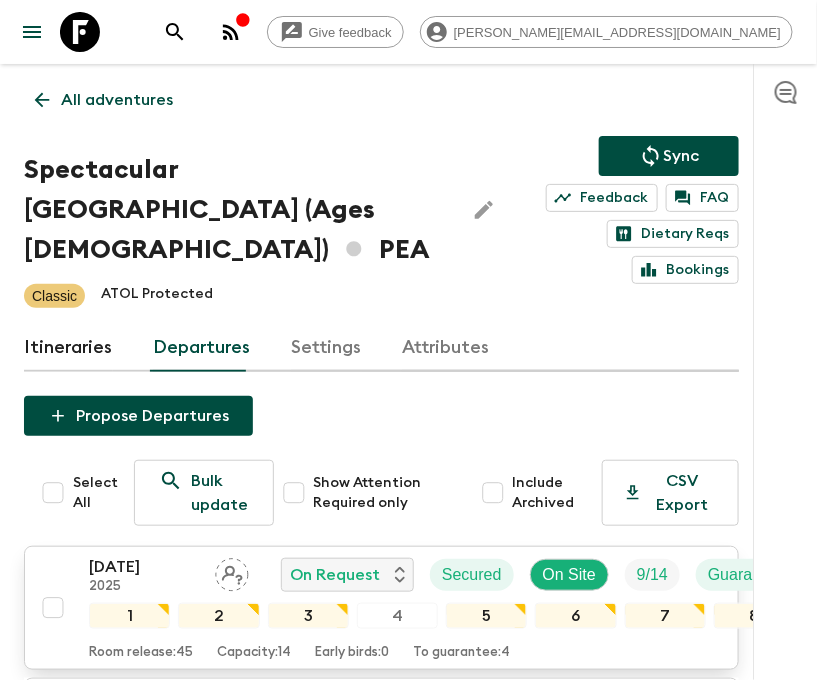 click on "[DATE]" at bounding box center [144, 567] 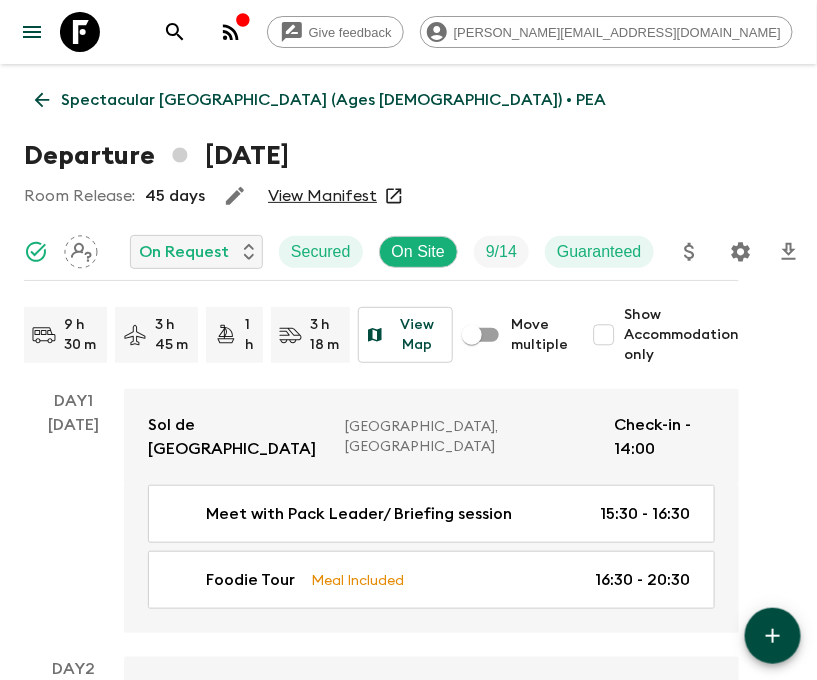 click 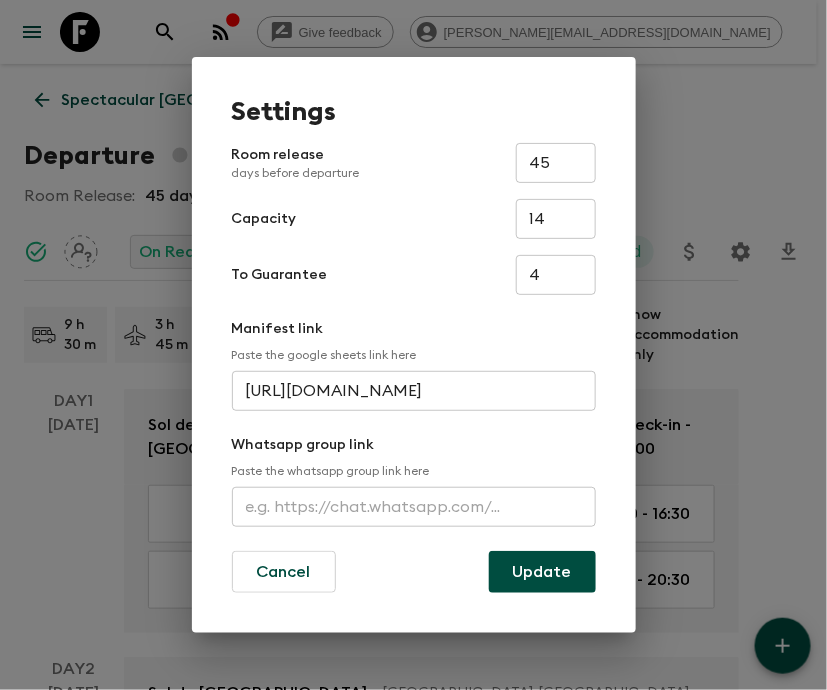 click at bounding box center [414, 507] 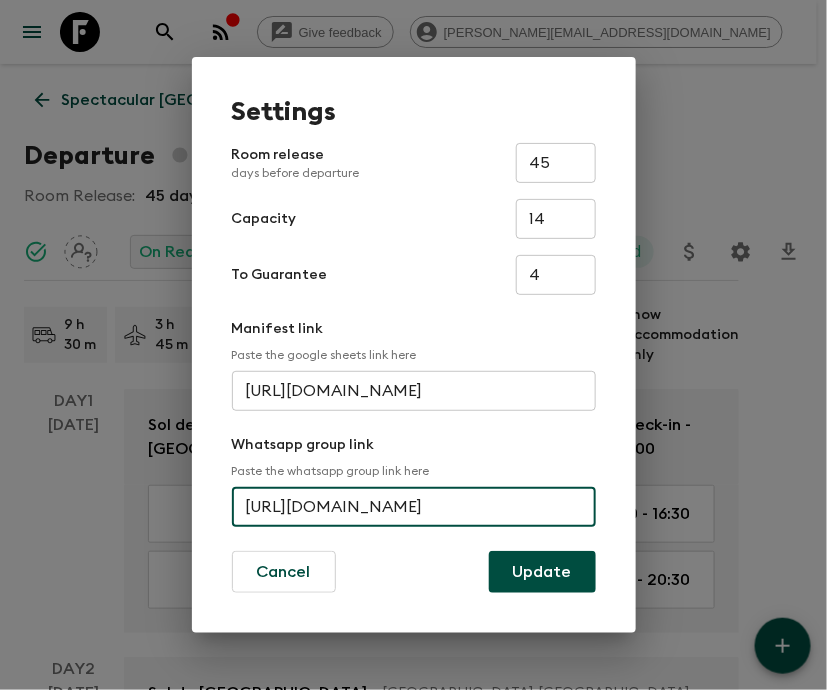 scroll, scrollTop: 0, scrollLeft: 90, axis: horizontal 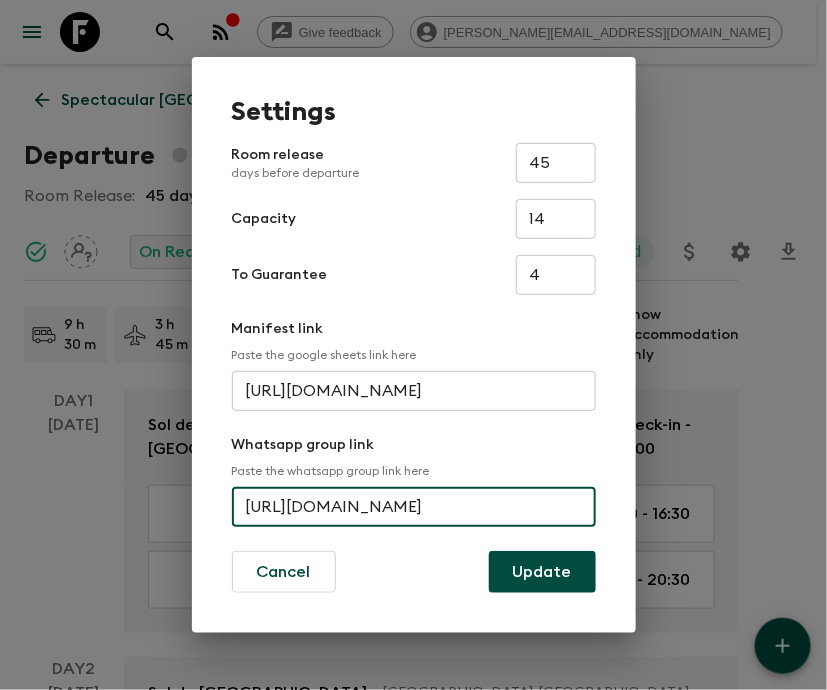 type on "[URL][DOMAIN_NAME]" 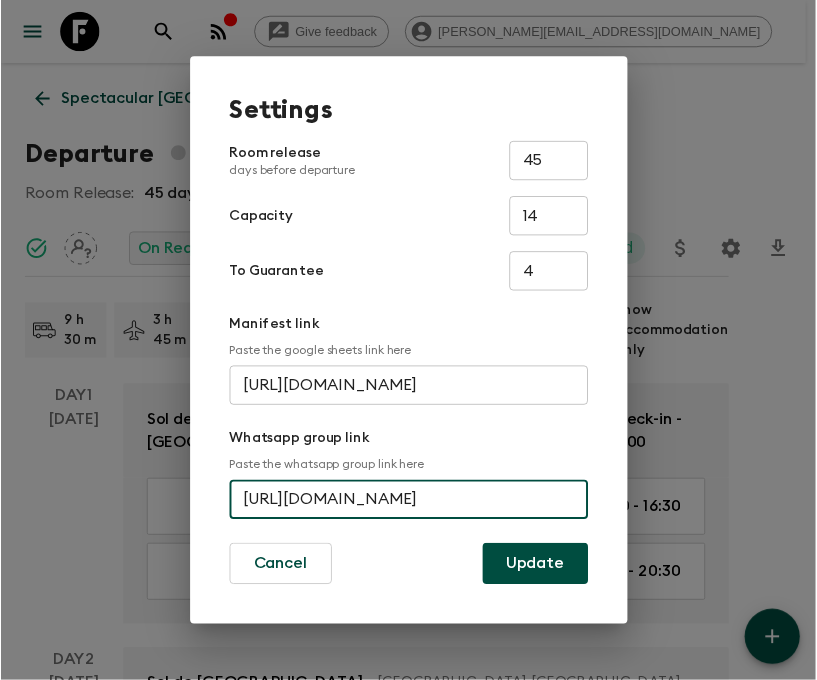 scroll, scrollTop: 0, scrollLeft: 0, axis: both 